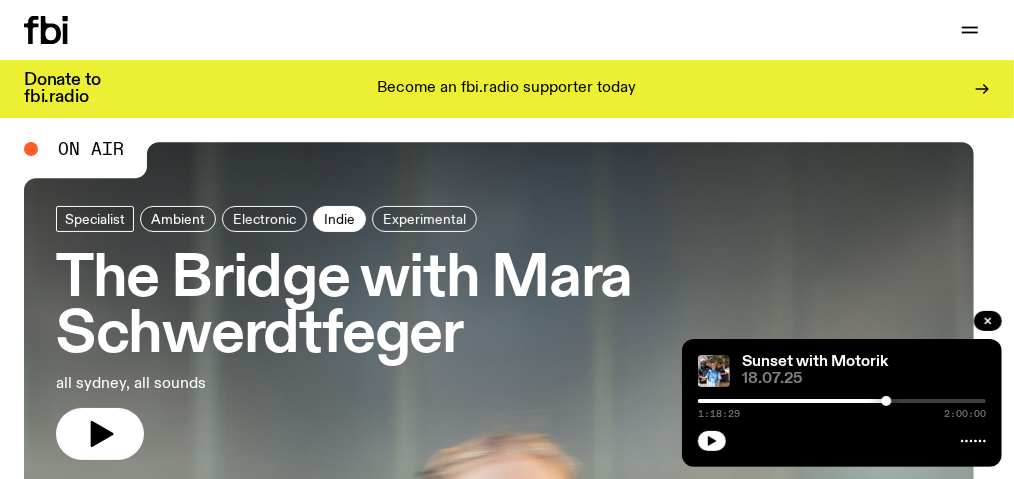 scroll, scrollTop: 0, scrollLeft: 0, axis: both 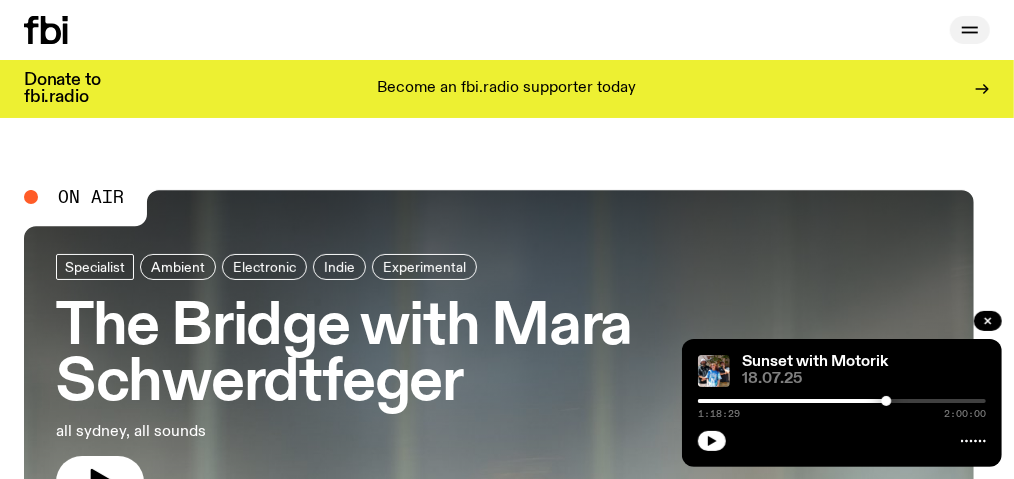 click 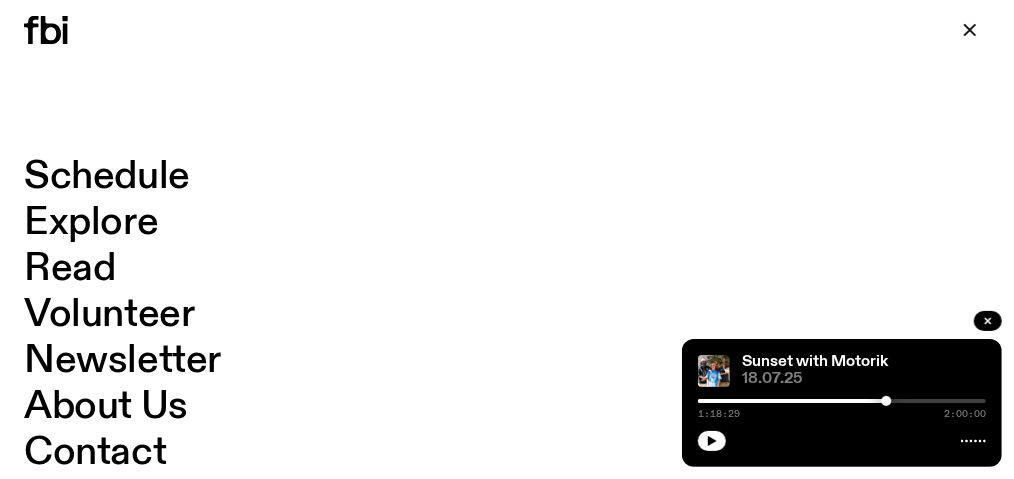 click on "Schedule" at bounding box center (107, 177) 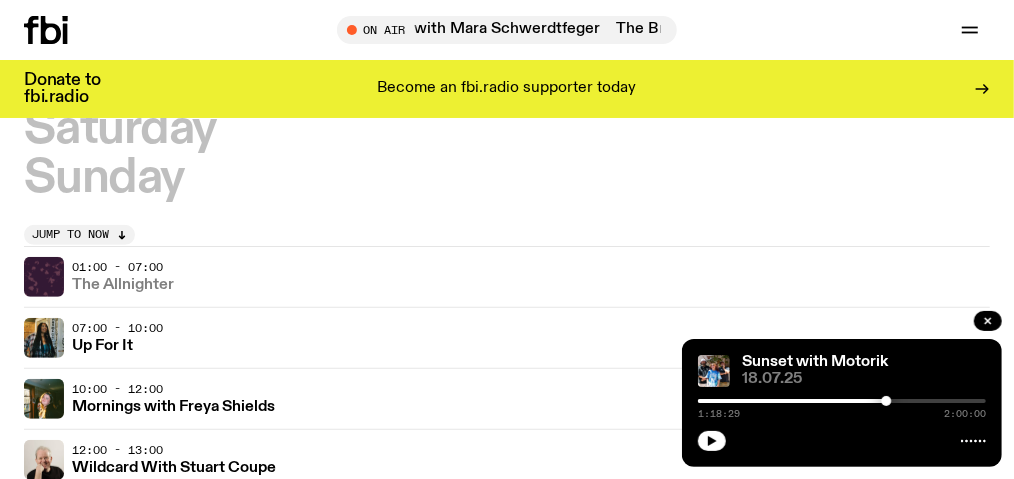 scroll, scrollTop: 193, scrollLeft: 0, axis: vertical 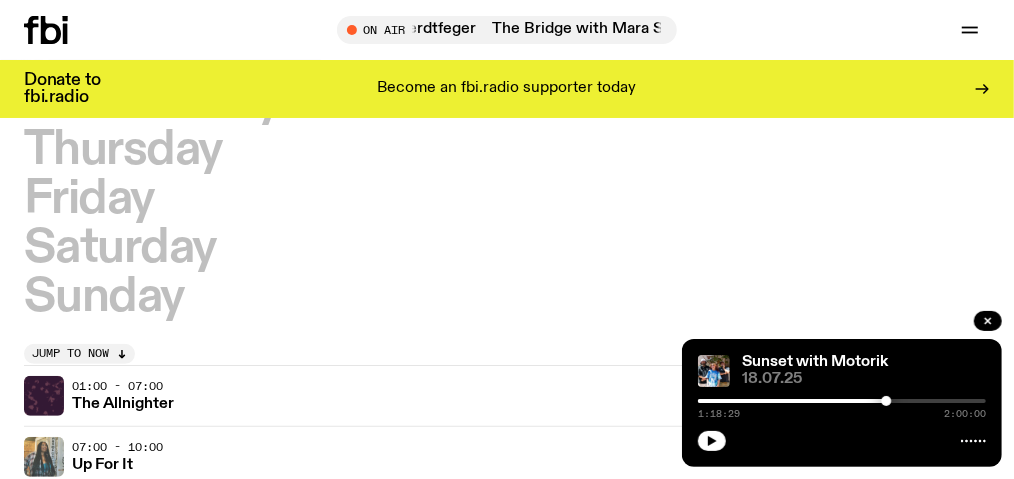 click 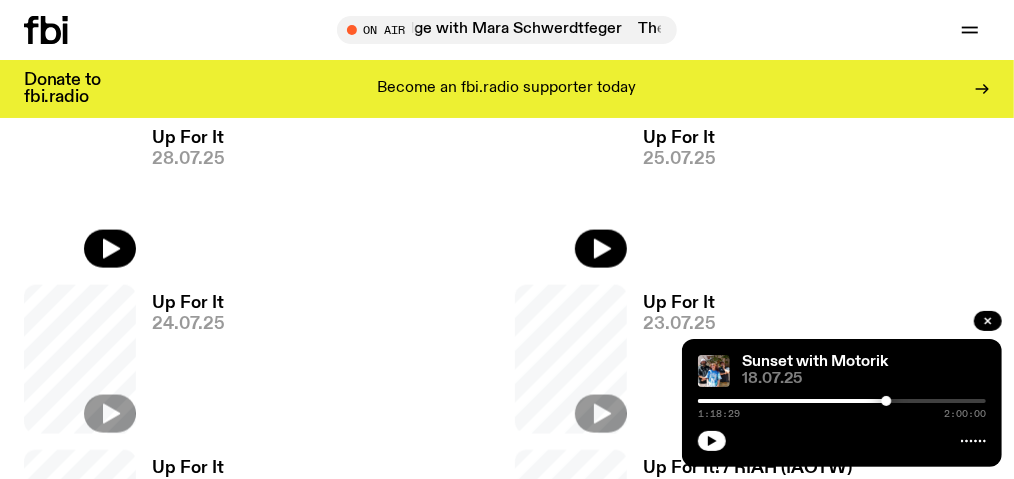 scroll, scrollTop: 1193, scrollLeft: 0, axis: vertical 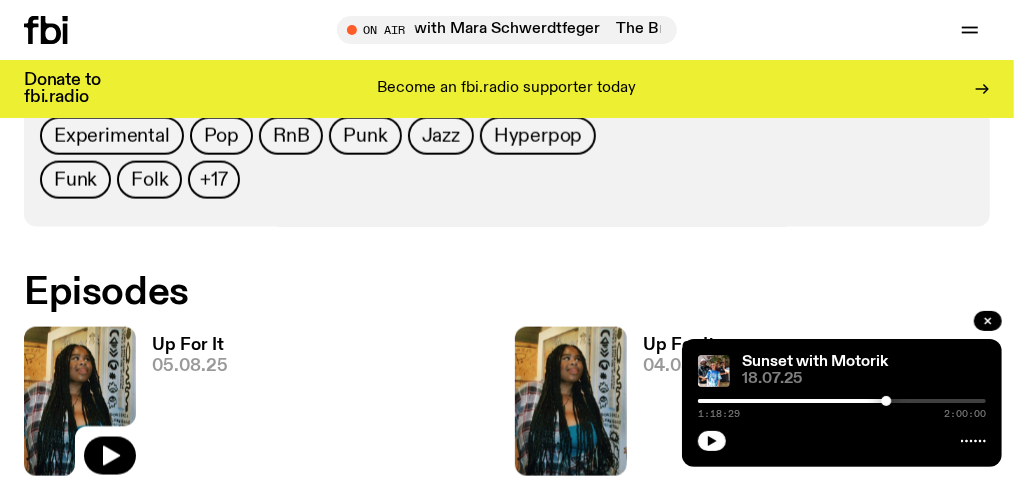 click 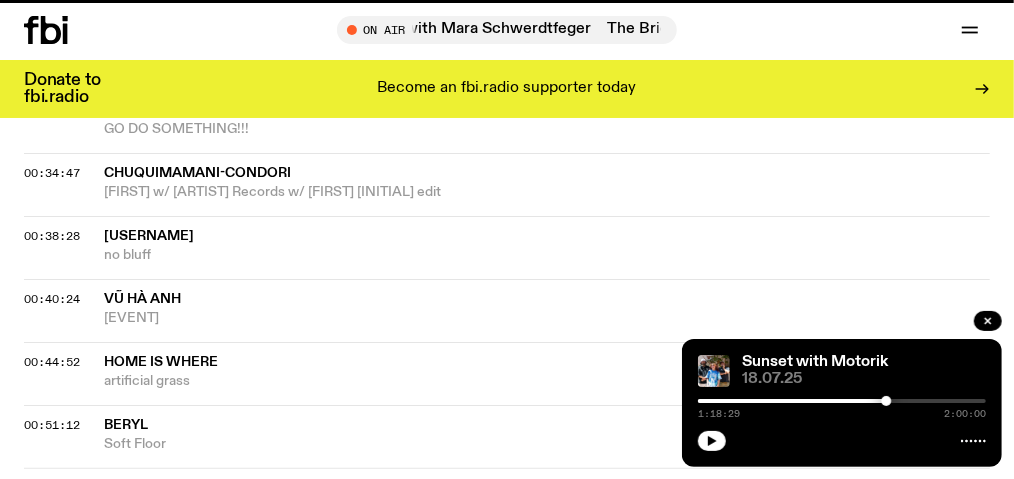 scroll, scrollTop: 0, scrollLeft: 0, axis: both 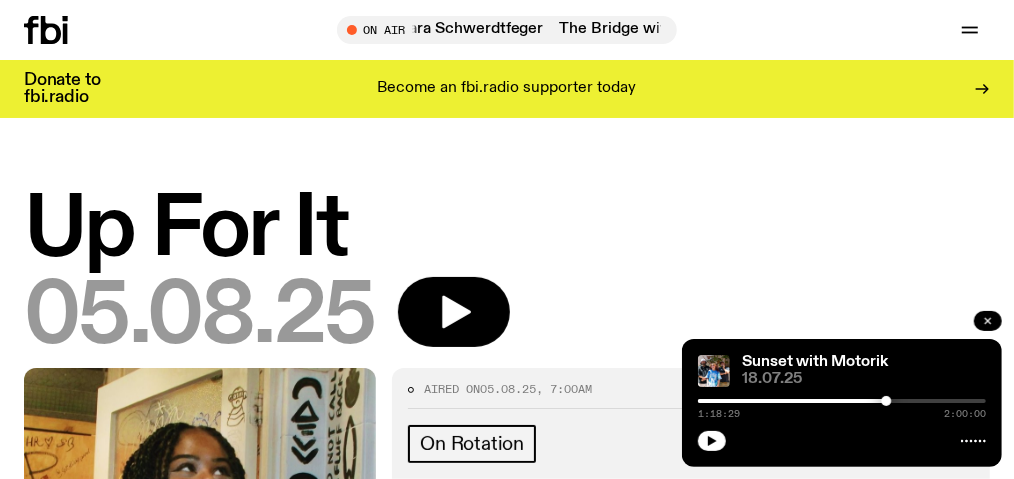 click 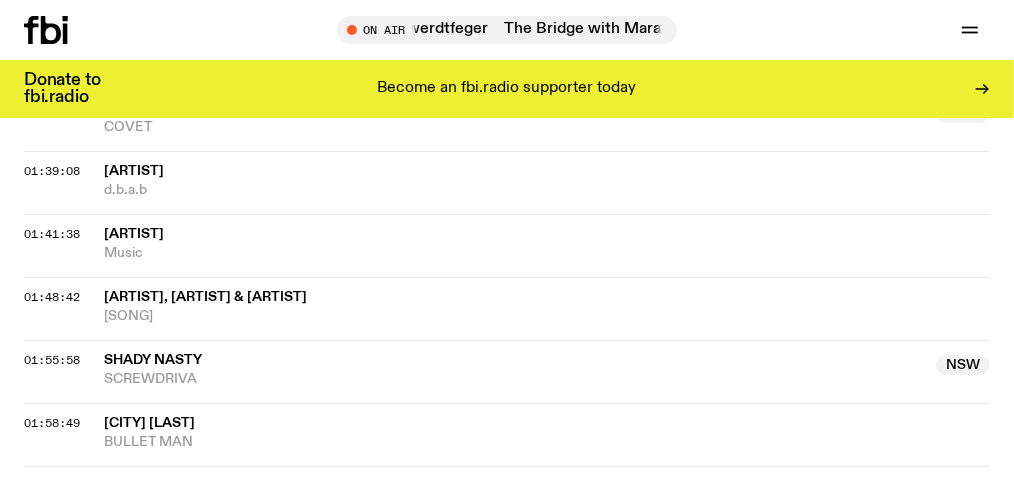 scroll, scrollTop: 2295, scrollLeft: 0, axis: vertical 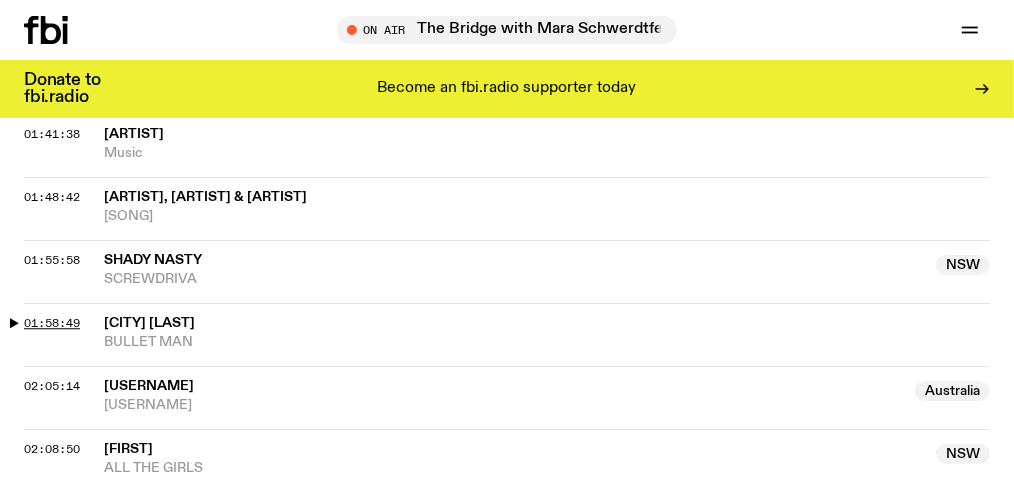 click on "01:58:49" at bounding box center [52, 323] 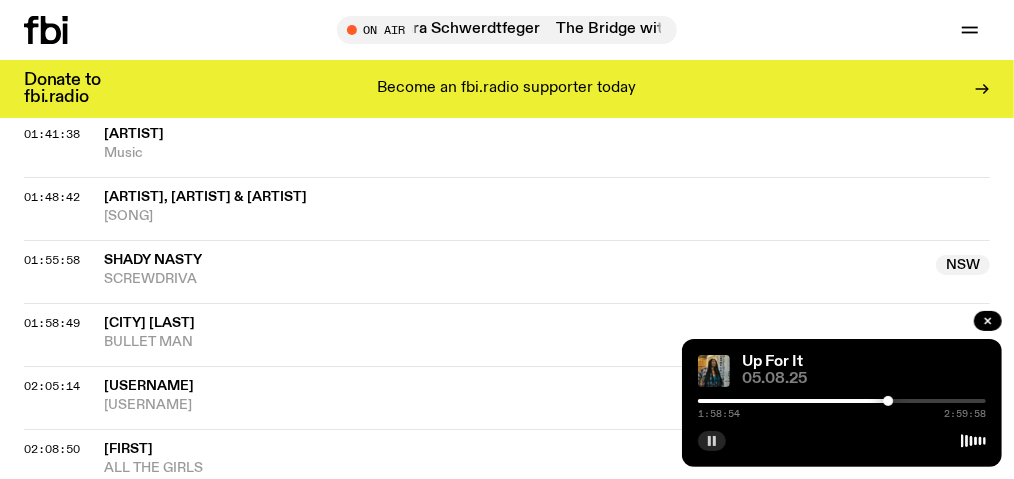 click 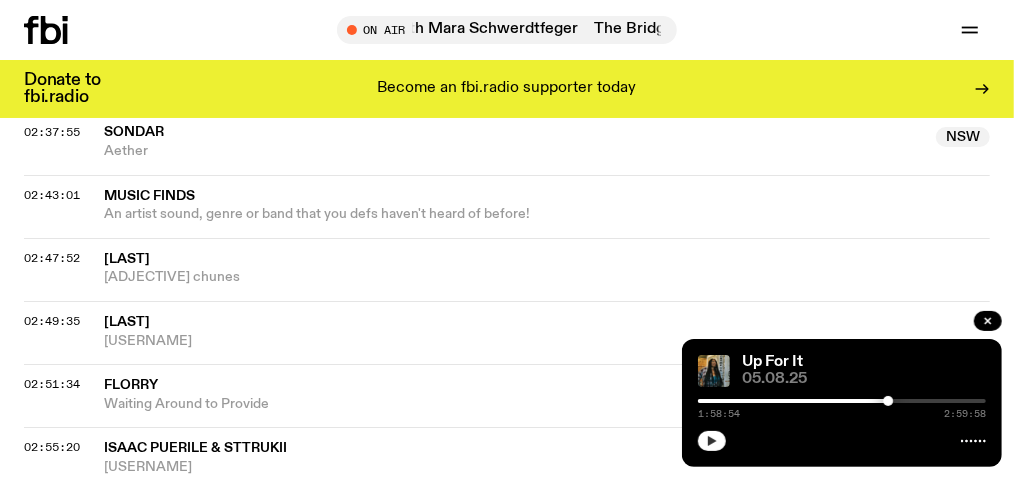 scroll, scrollTop: 2895, scrollLeft: 0, axis: vertical 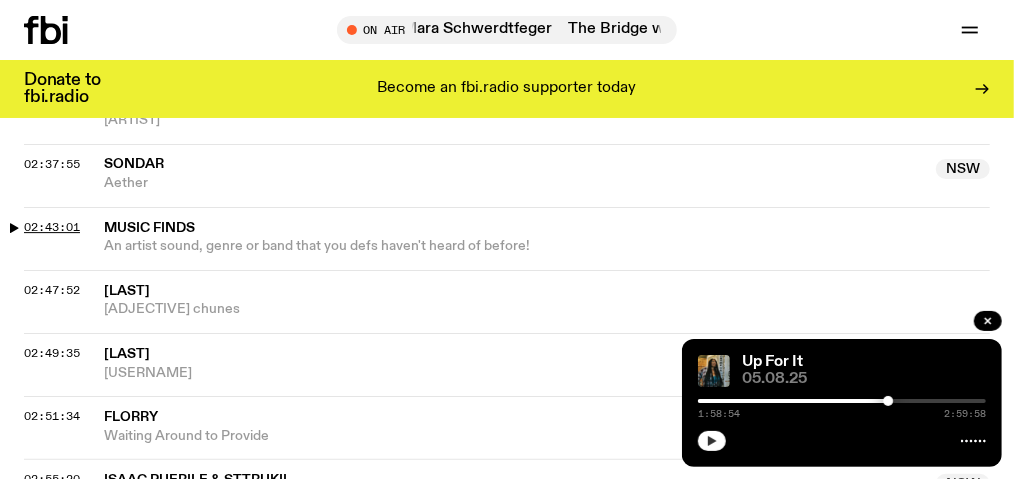 click on "02:43:01" at bounding box center [52, 227] 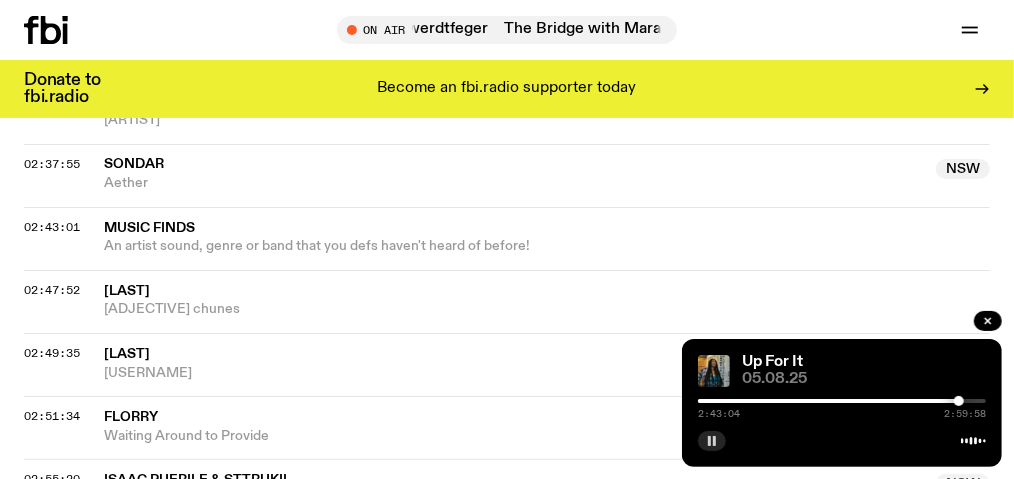 click 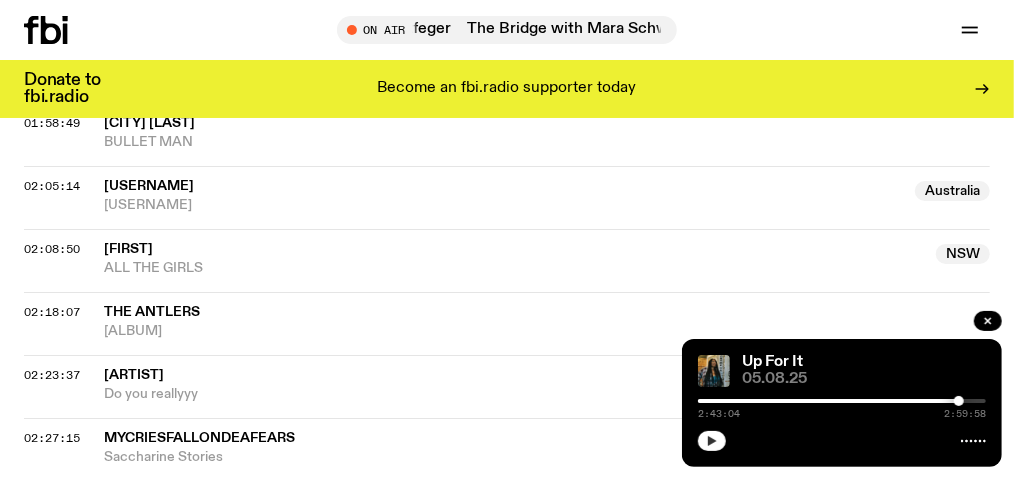 scroll, scrollTop: 2295, scrollLeft: 0, axis: vertical 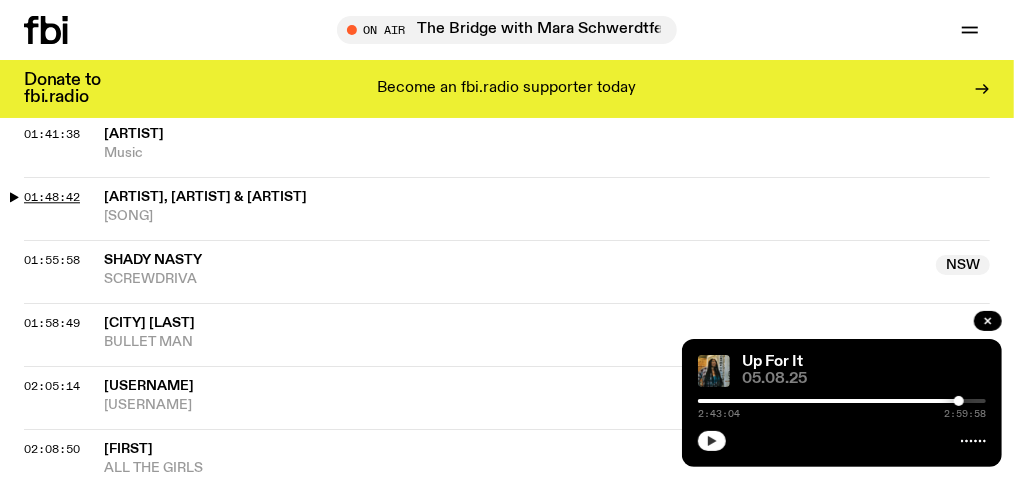 click on "01:48:42" at bounding box center (52, 197) 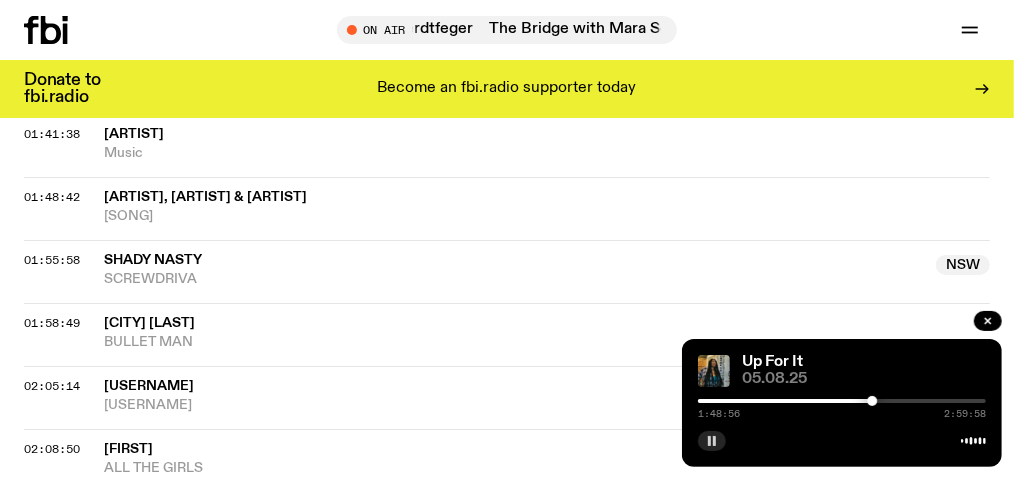 click 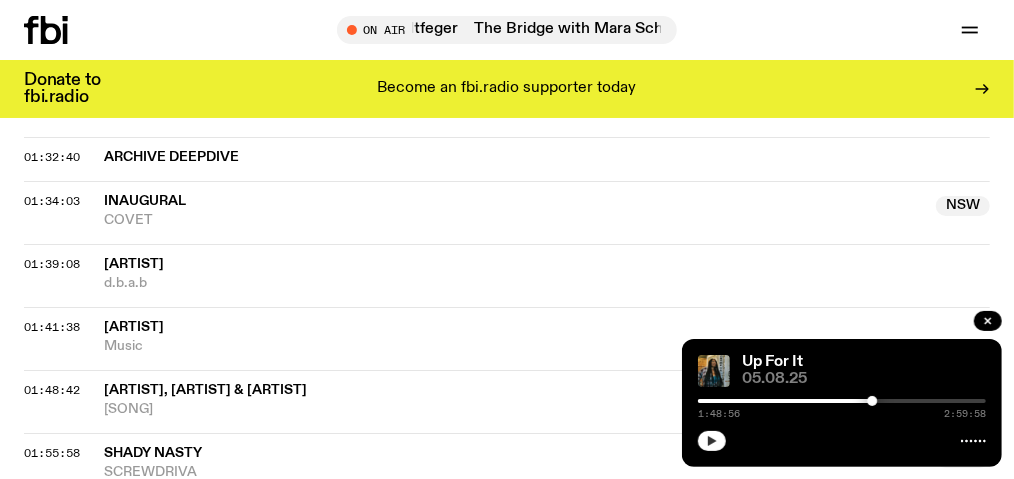 scroll, scrollTop: 2095, scrollLeft: 0, axis: vertical 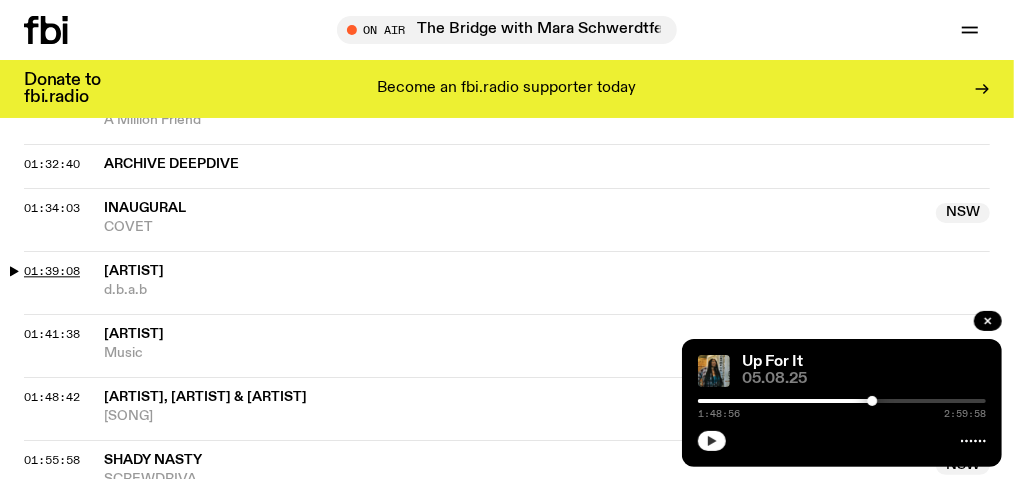 click on "01:39:08" at bounding box center [52, 271] 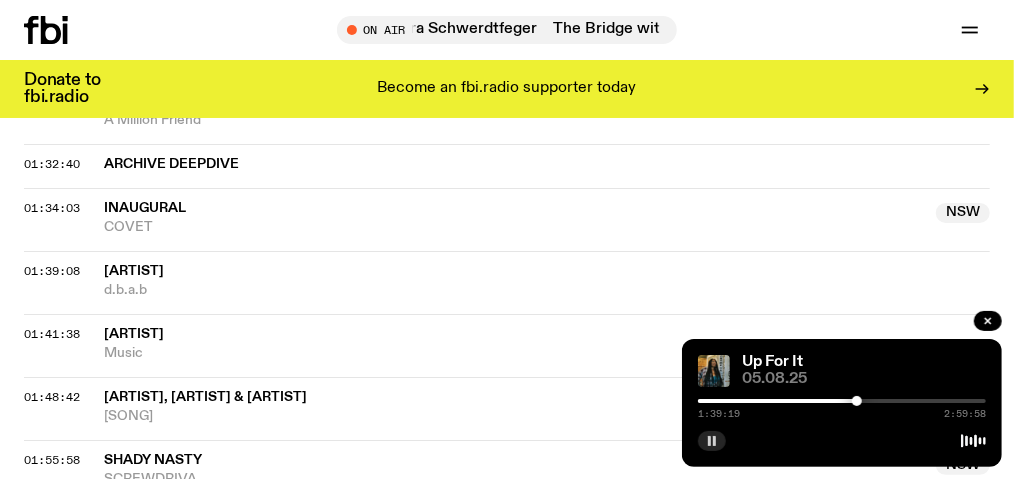 click 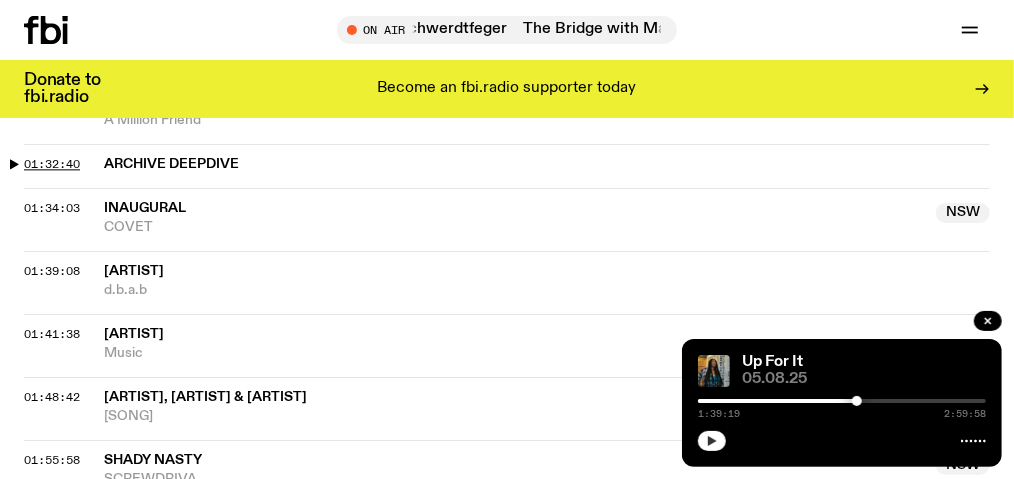 click on "01:32:40" at bounding box center [52, 164] 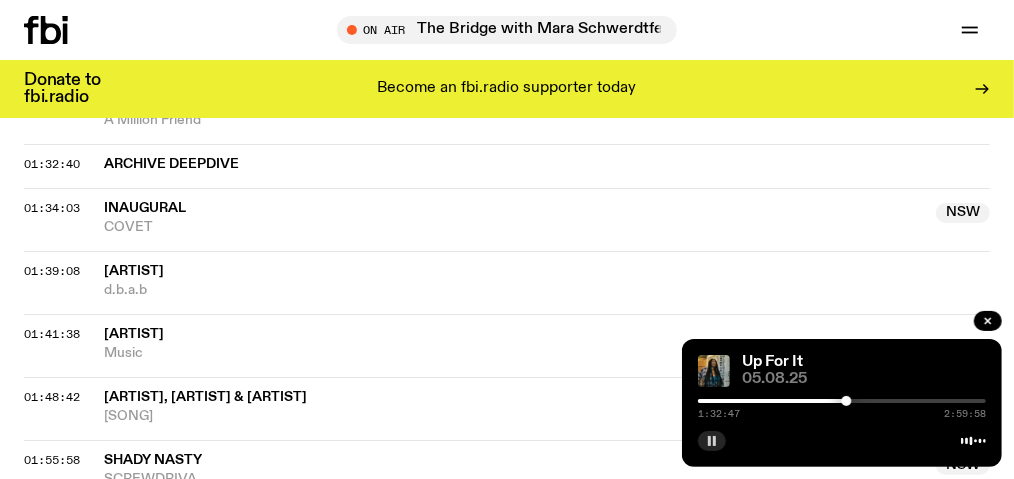 click 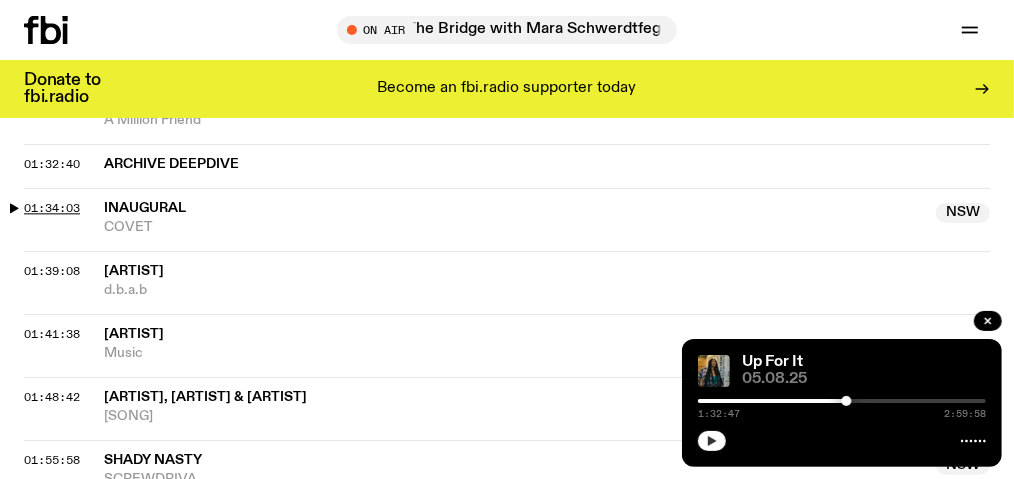 click on "01:34:03" at bounding box center (52, 208) 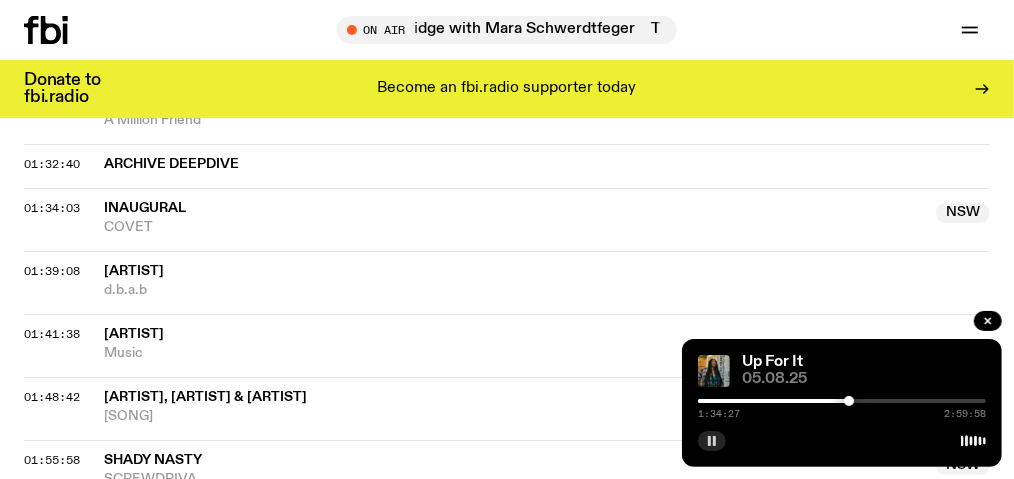 click 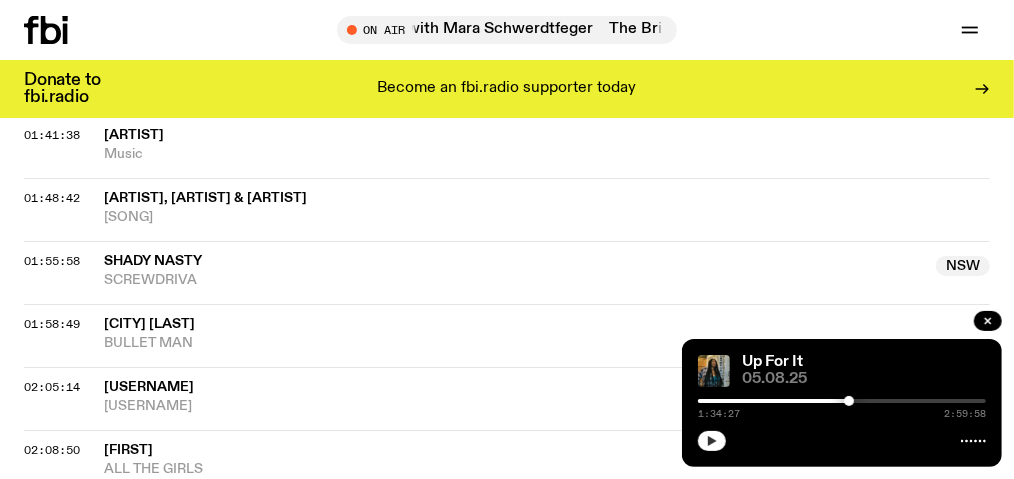 scroll, scrollTop: 2295, scrollLeft: 0, axis: vertical 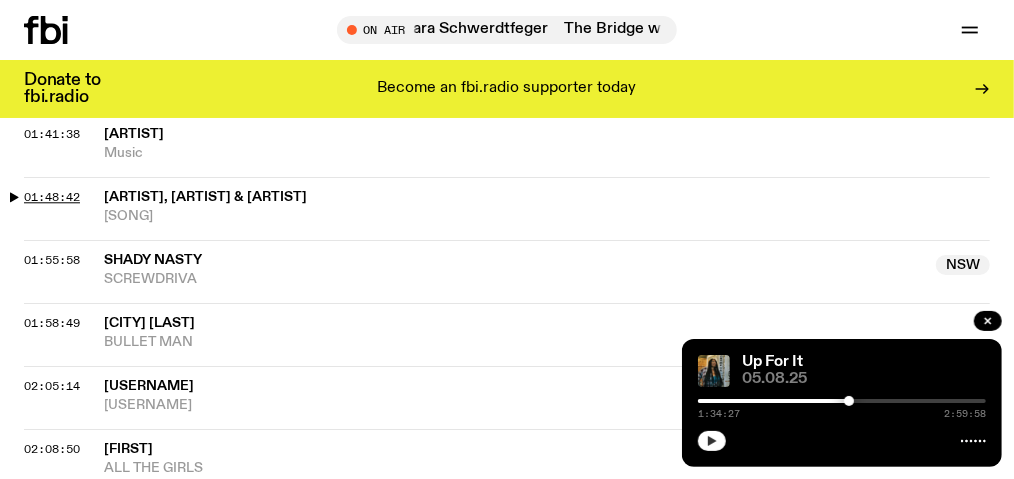 click on "01:48:42" at bounding box center (52, 197) 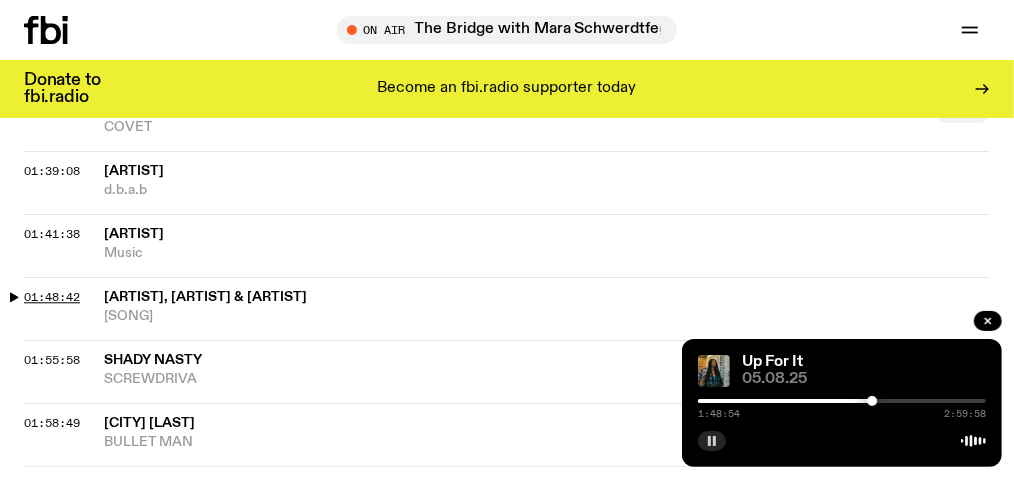 scroll, scrollTop: 2095, scrollLeft: 0, axis: vertical 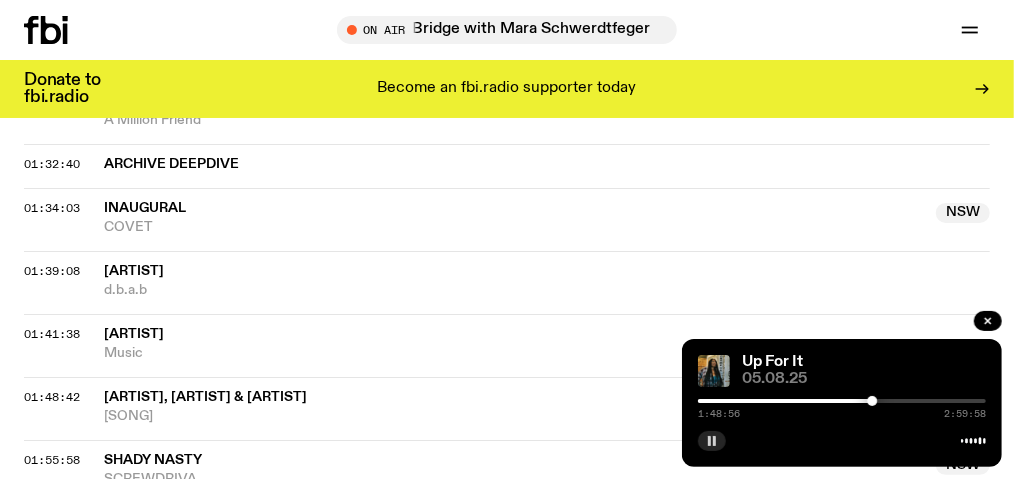 click at bounding box center (712, 441) 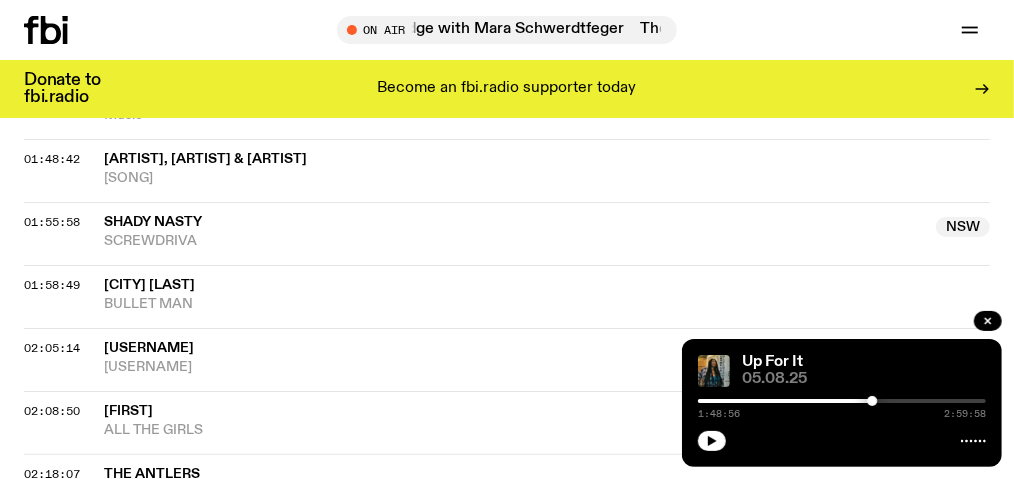 scroll, scrollTop: 2395, scrollLeft: 0, axis: vertical 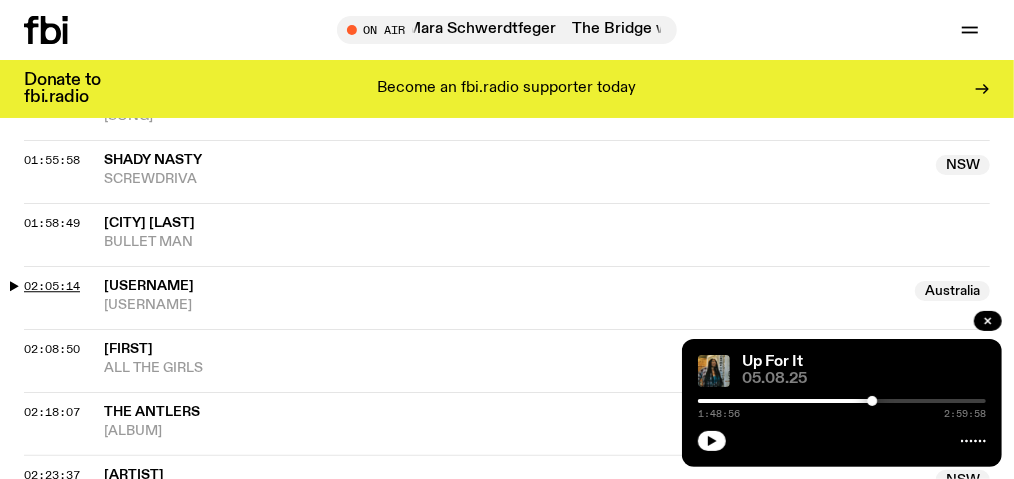 click on "02:05:14" at bounding box center [52, 286] 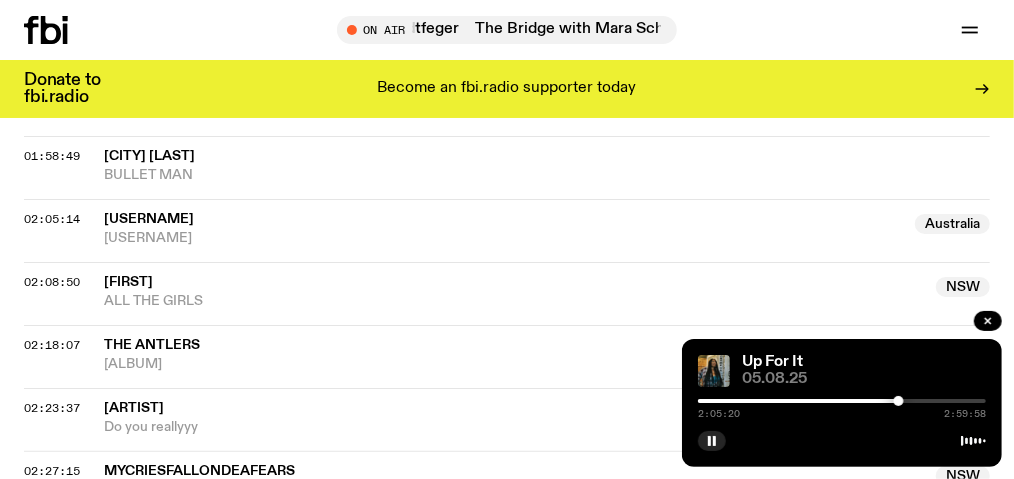 scroll, scrollTop: 2495, scrollLeft: 0, axis: vertical 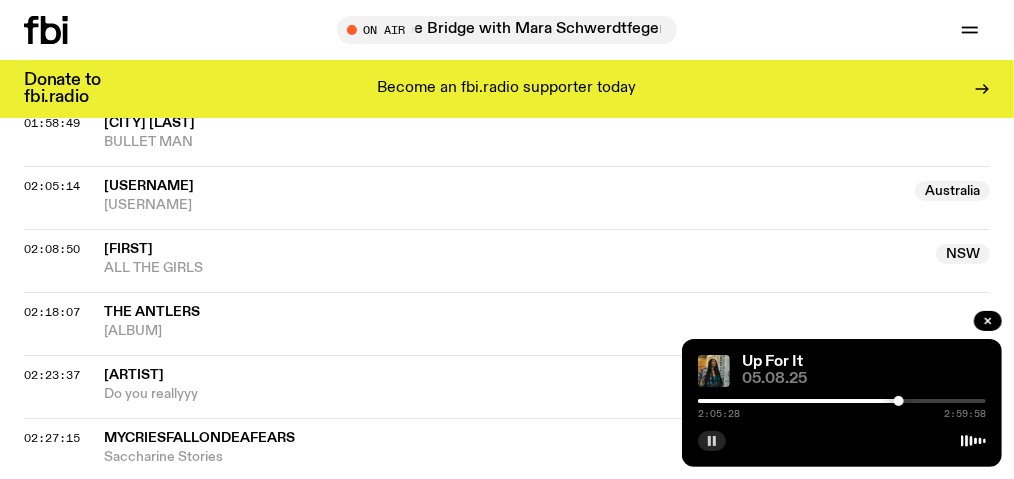 click 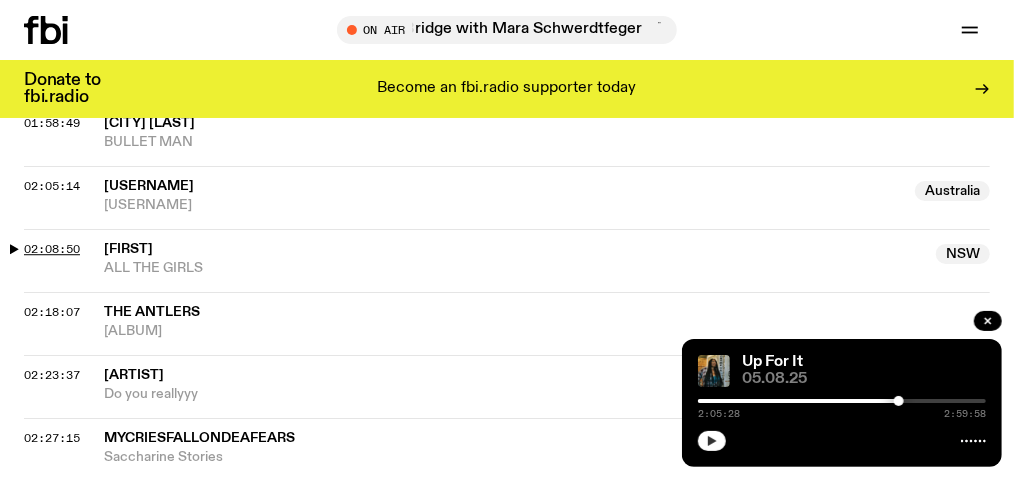 click on "02:08:50" at bounding box center (52, 249) 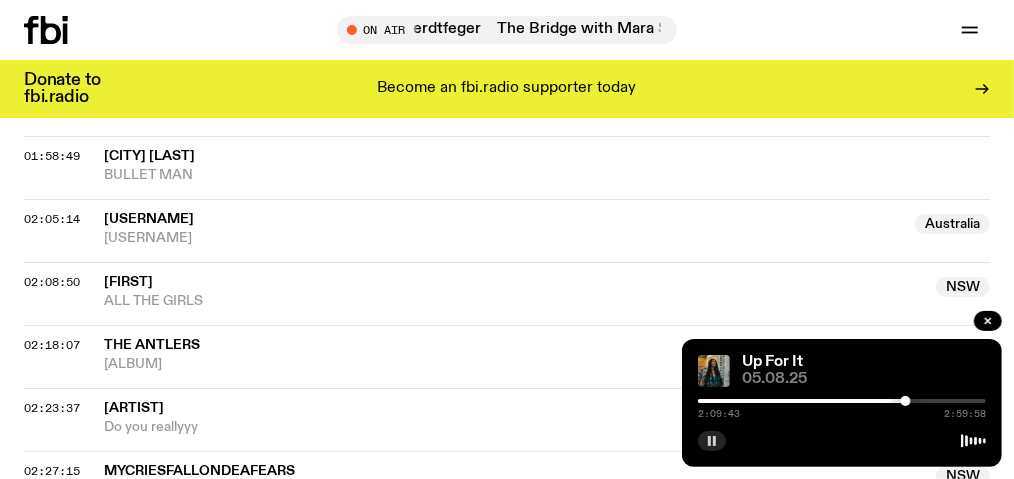 scroll, scrollTop: 2495, scrollLeft: 0, axis: vertical 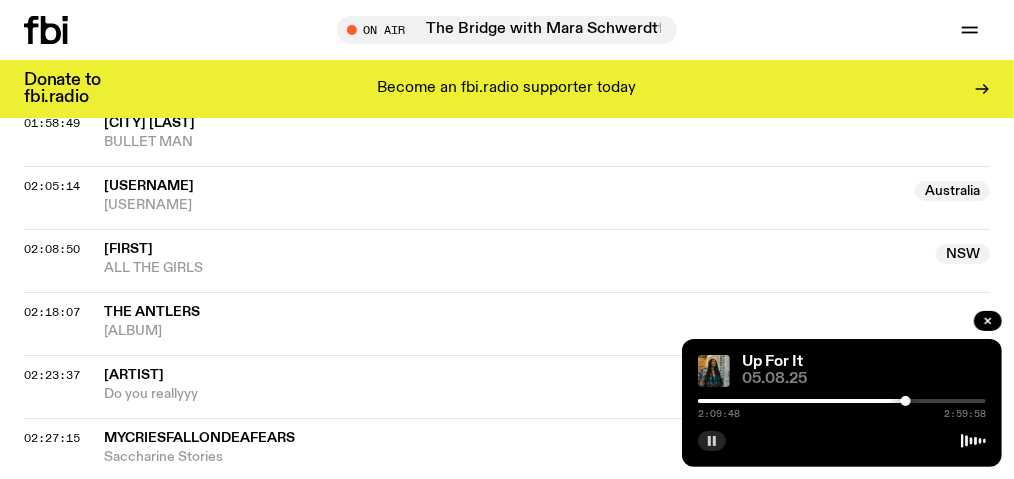 click 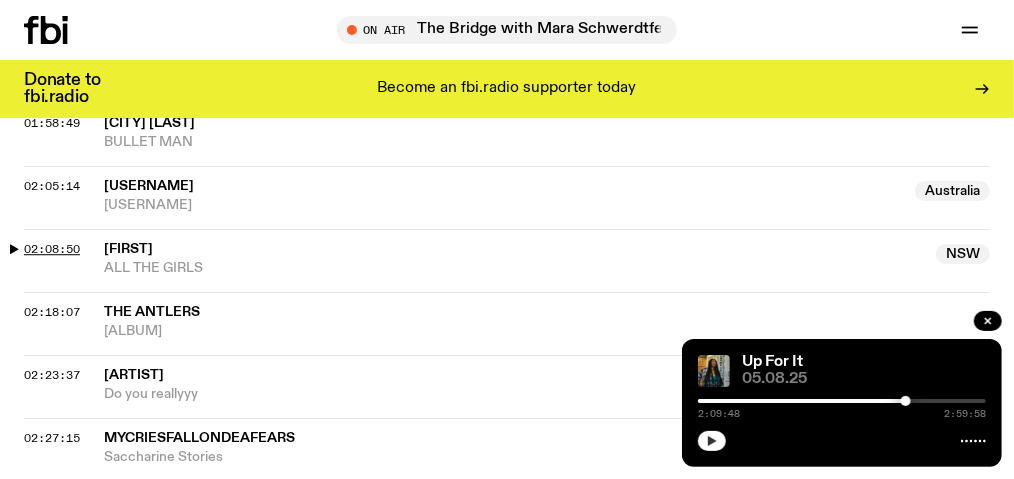click on "02:08:50" at bounding box center (52, 249) 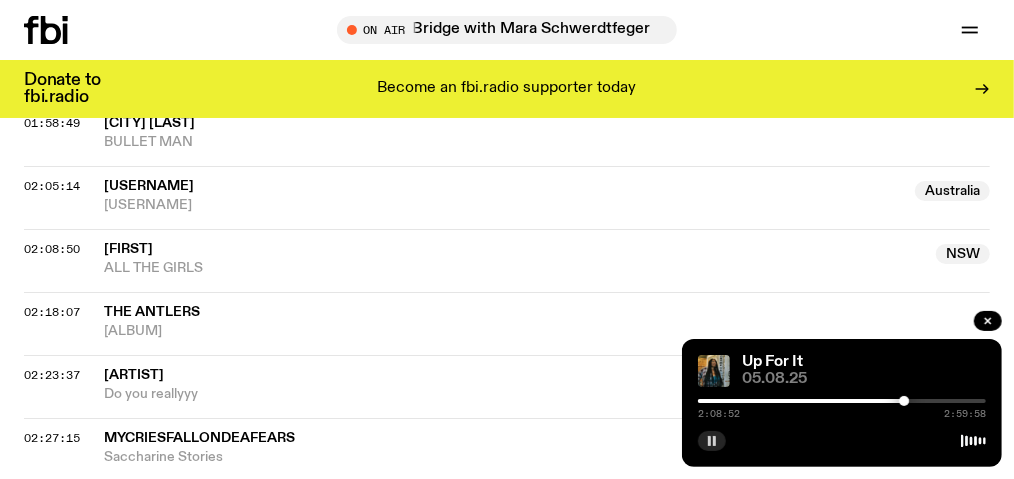 click 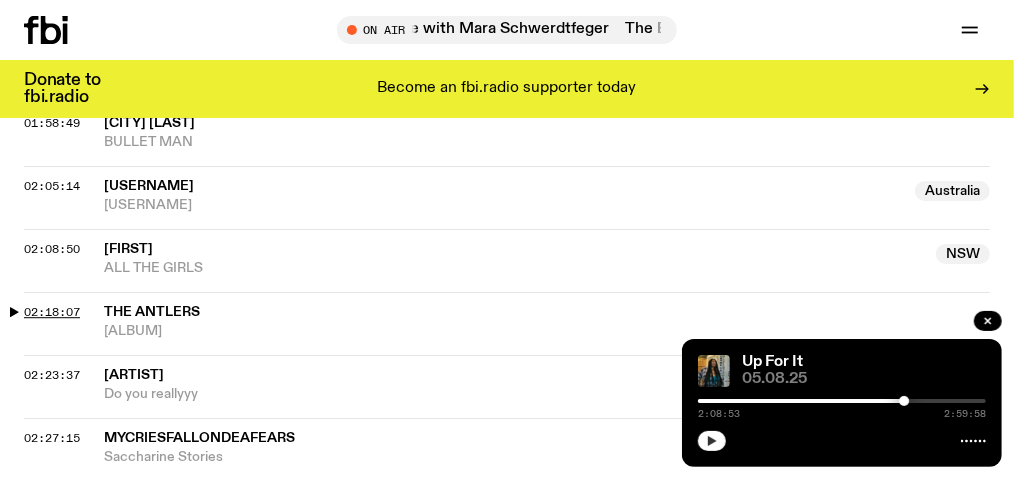 click on "02:18:07" at bounding box center (52, 312) 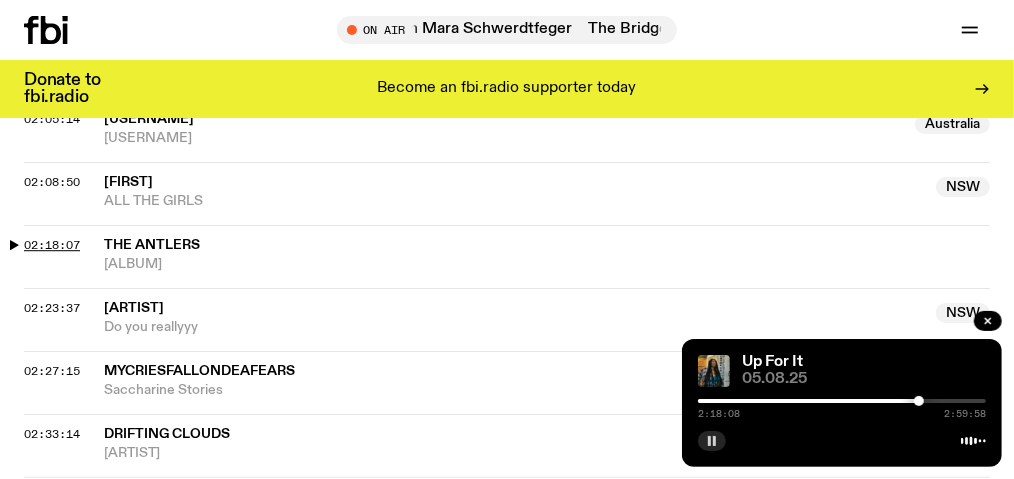 scroll, scrollTop: 2595, scrollLeft: 0, axis: vertical 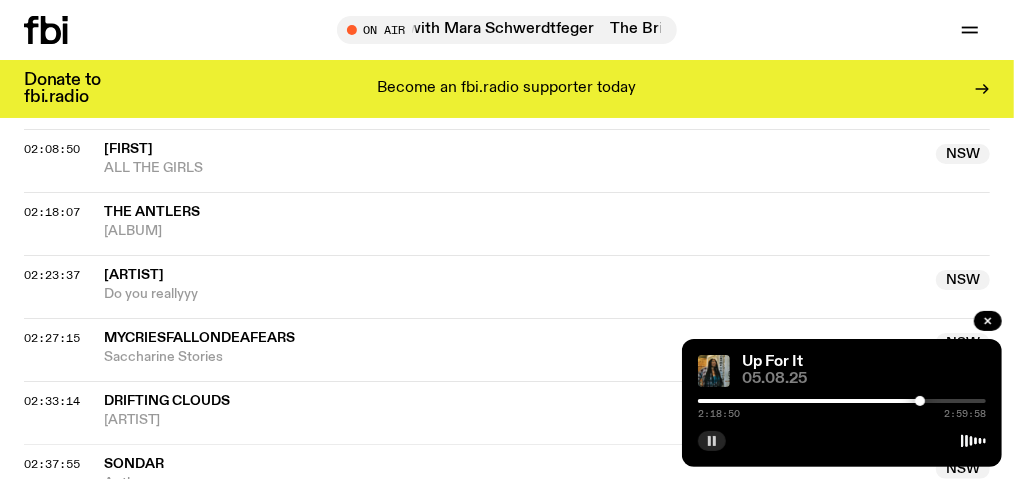 click 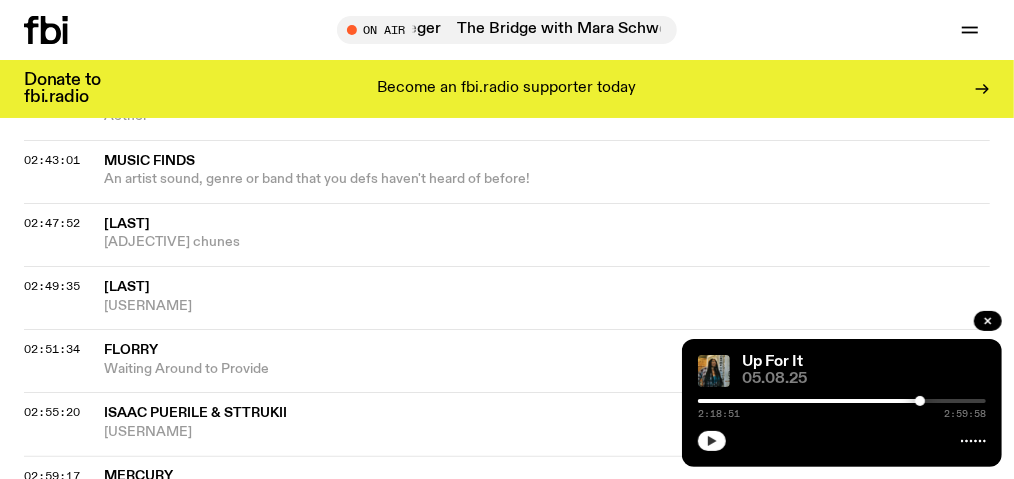 scroll, scrollTop: 2995, scrollLeft: 0, axis: vertical 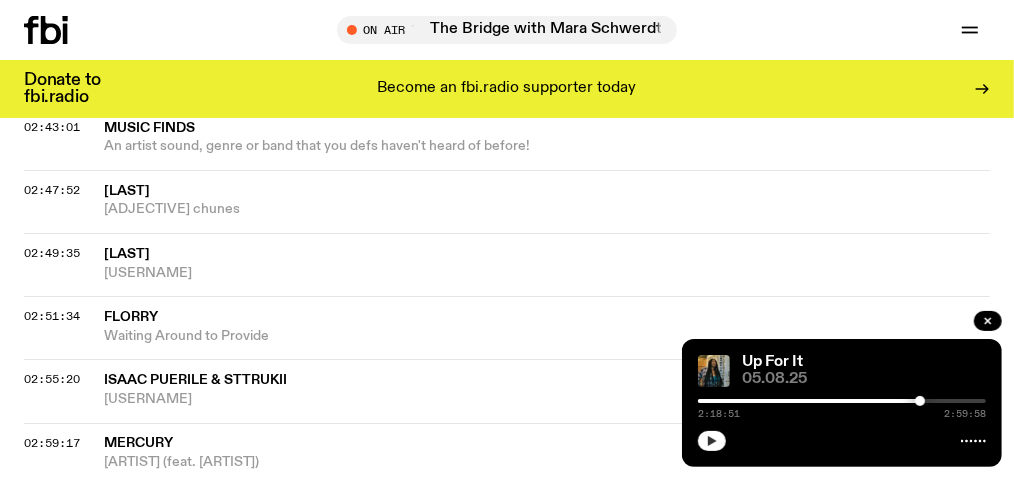 click on "[LAST]" 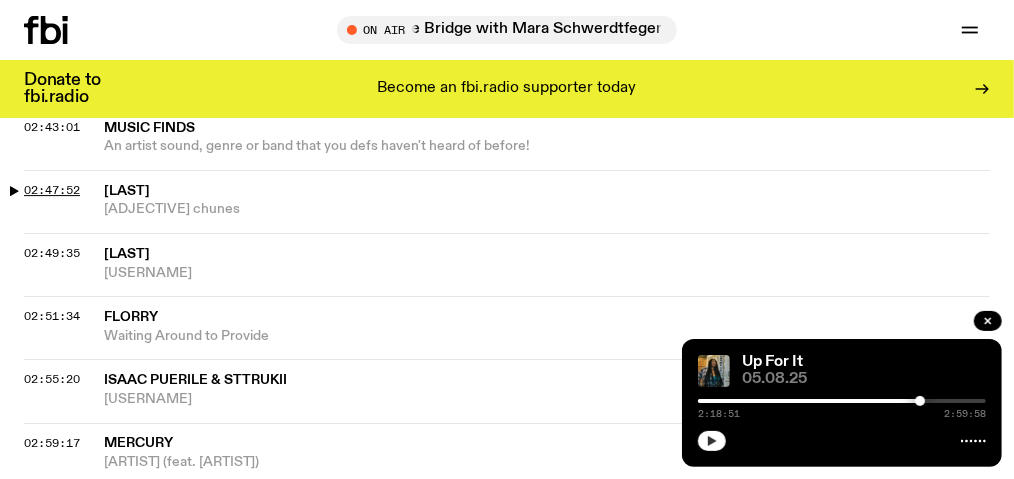 click on "02:47:52" at bounding box center [52, 190] 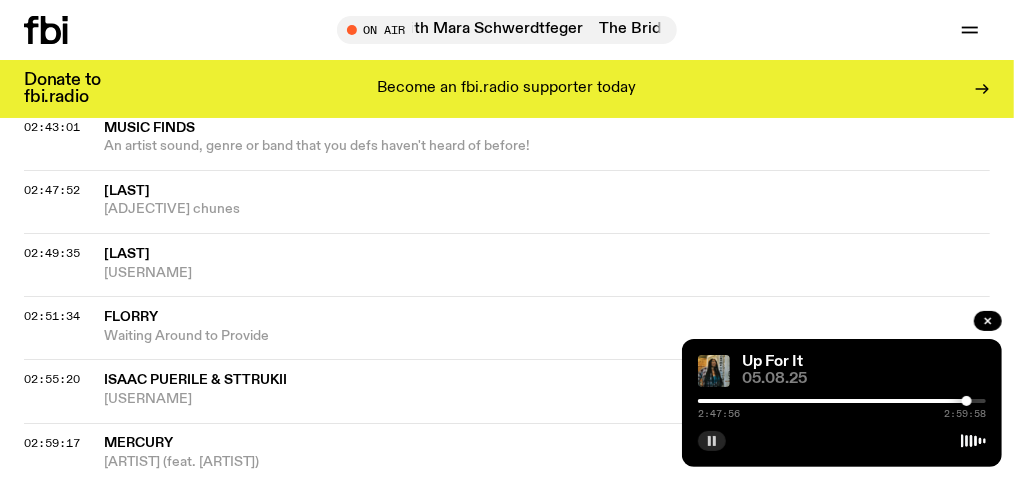 click 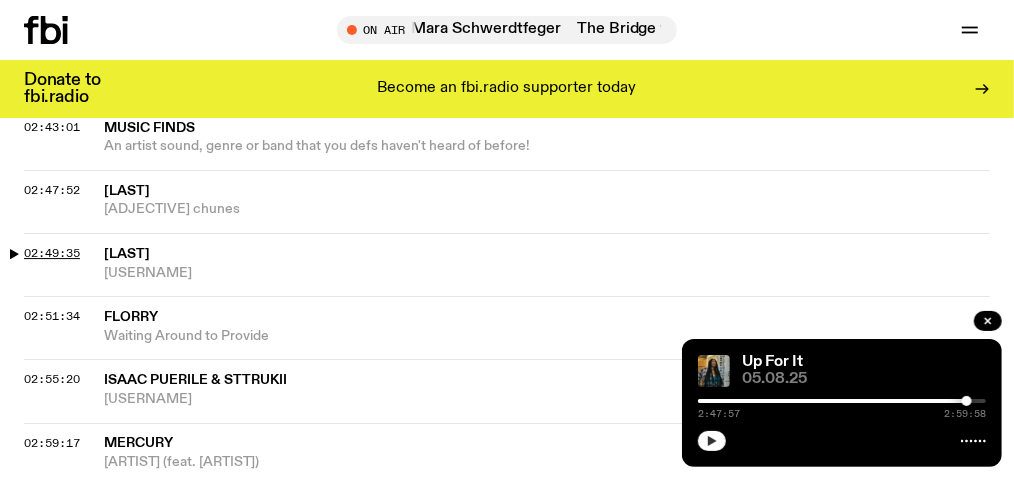 click on "02:49:35" at bounding box center (52, 253) 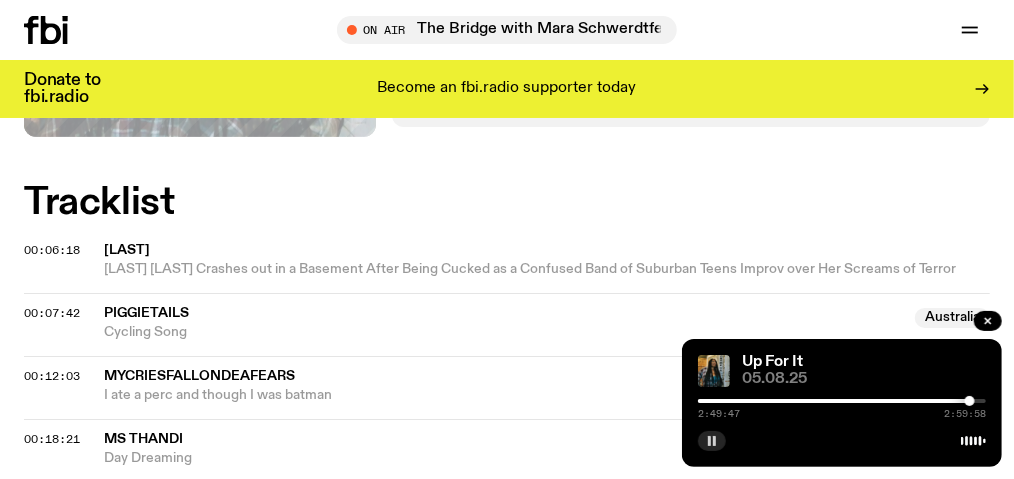 scroll, scrollTop: 695, scrollLeft: 0, axis: vertical 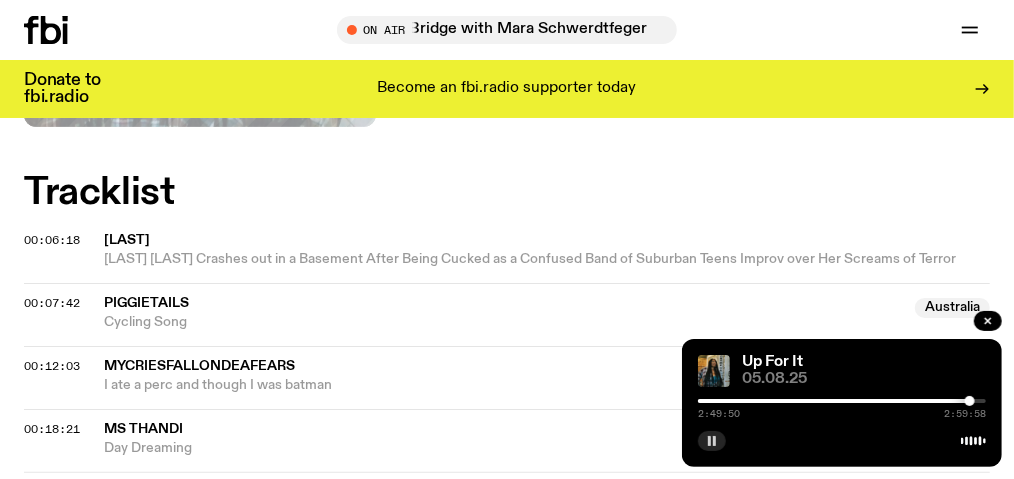click 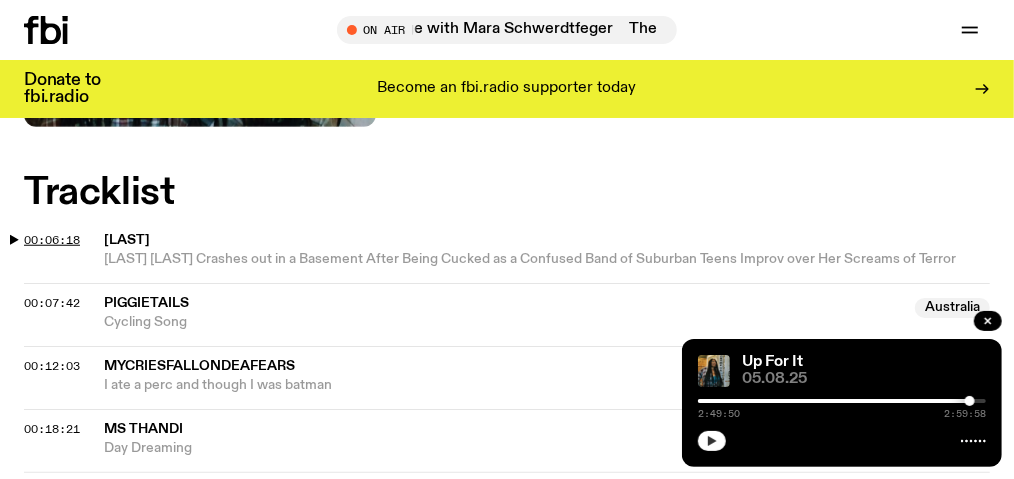 click on "00:06:18" at bounding box center [52, 240] 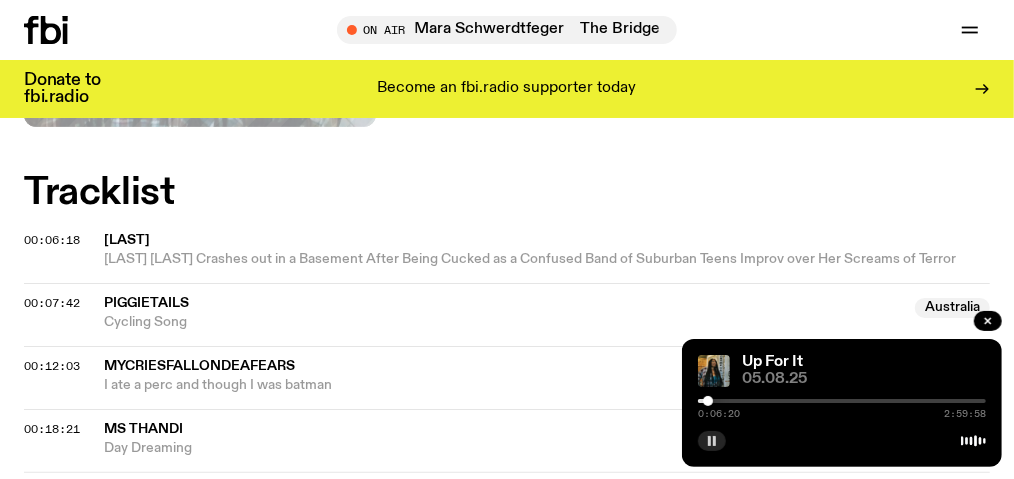 click at bounding box center (712, 441) 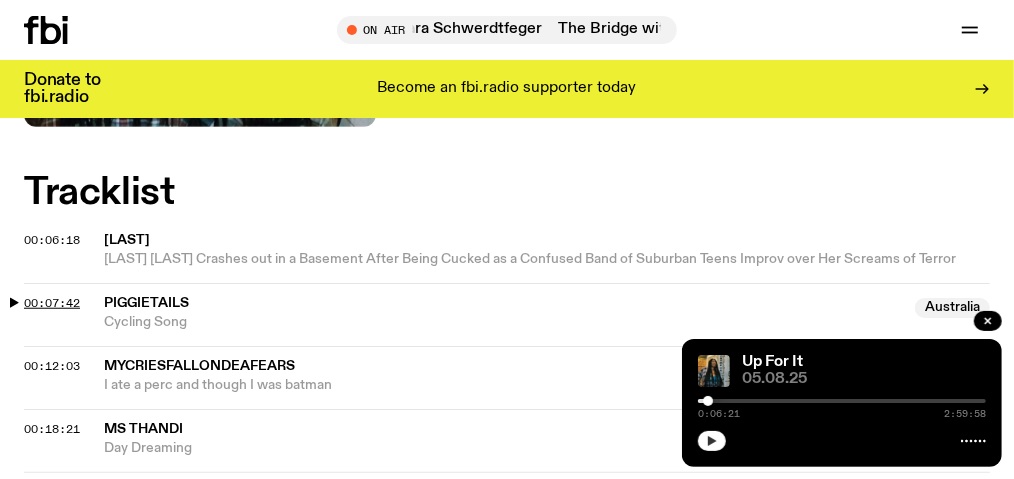 click on "00:07:42" at bounding box center (52, 303) 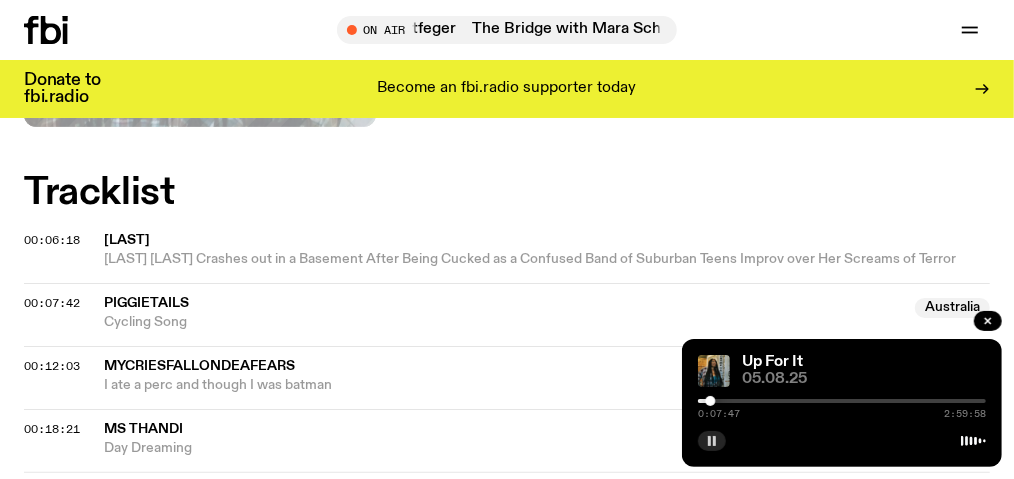 scroll, scrollTop: 795, scrollLeft: 0, axis: vertical 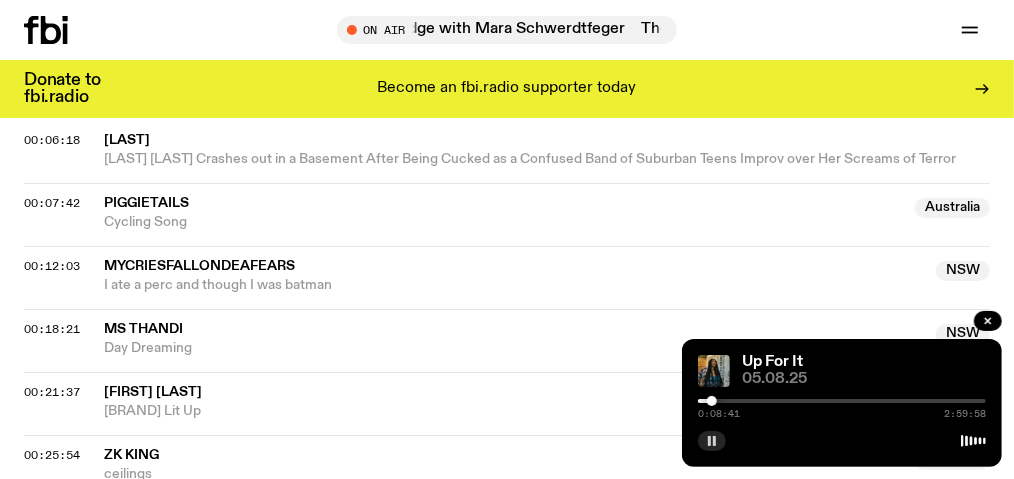 click 